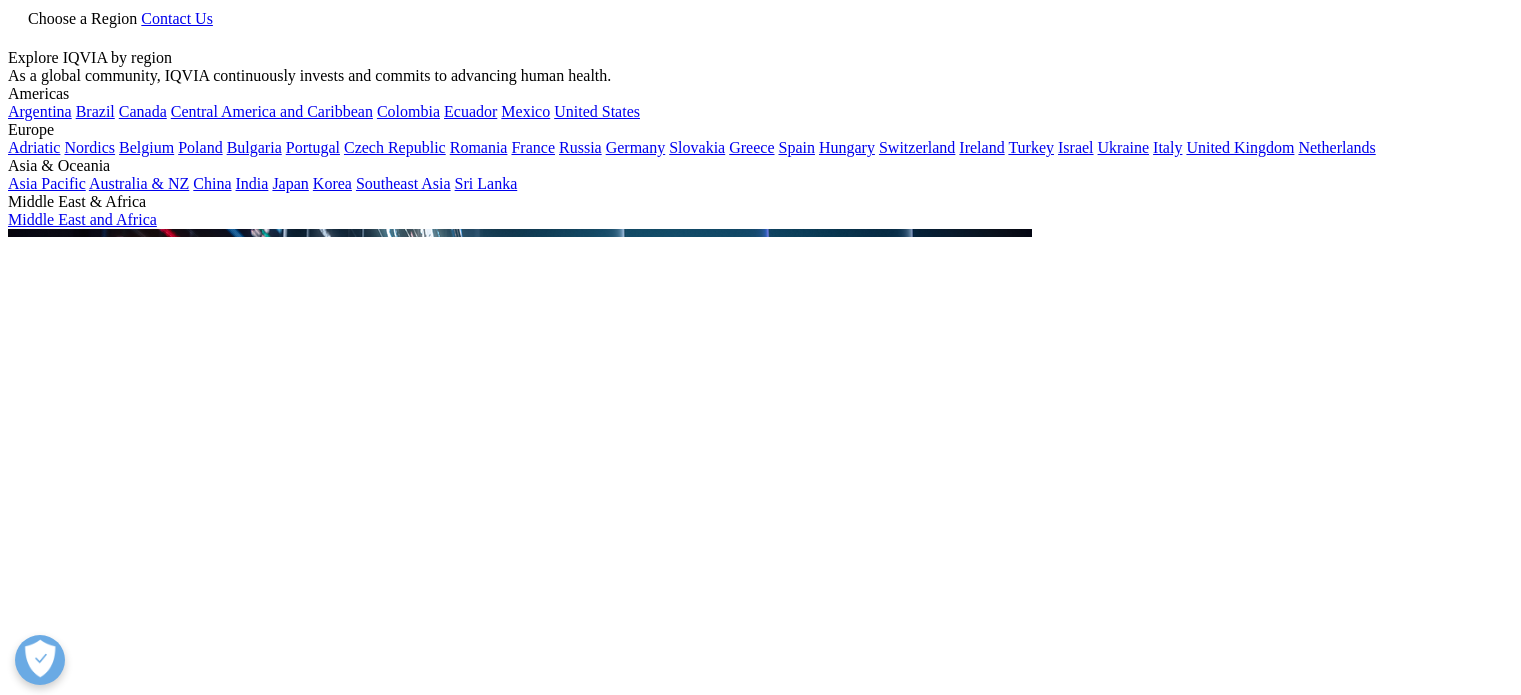 scroll, scrollTop: 0, scrollLeft: 0, axis: both 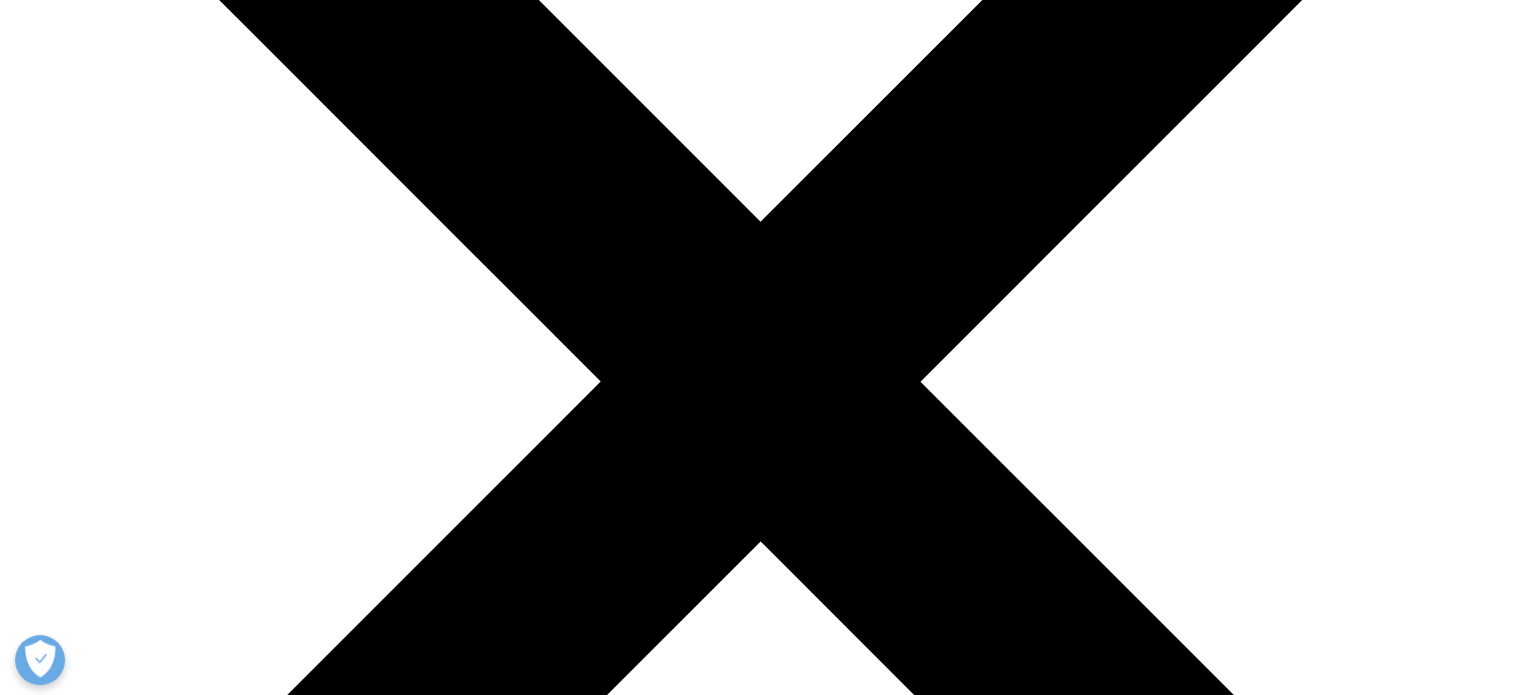 click on "What We do" at bounding box center (87, 26513) 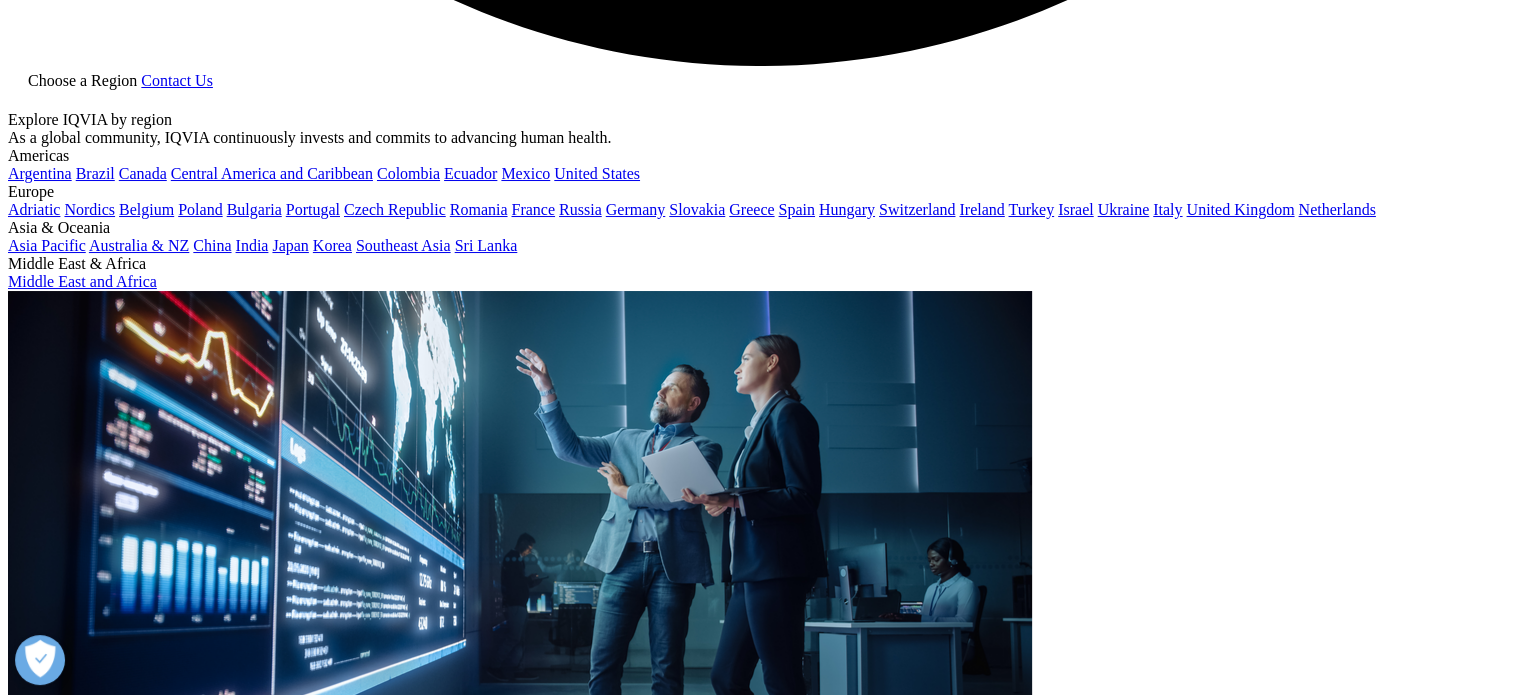 scroll, scrollTop: 4492, scrollLeft: 0, axis: vertical 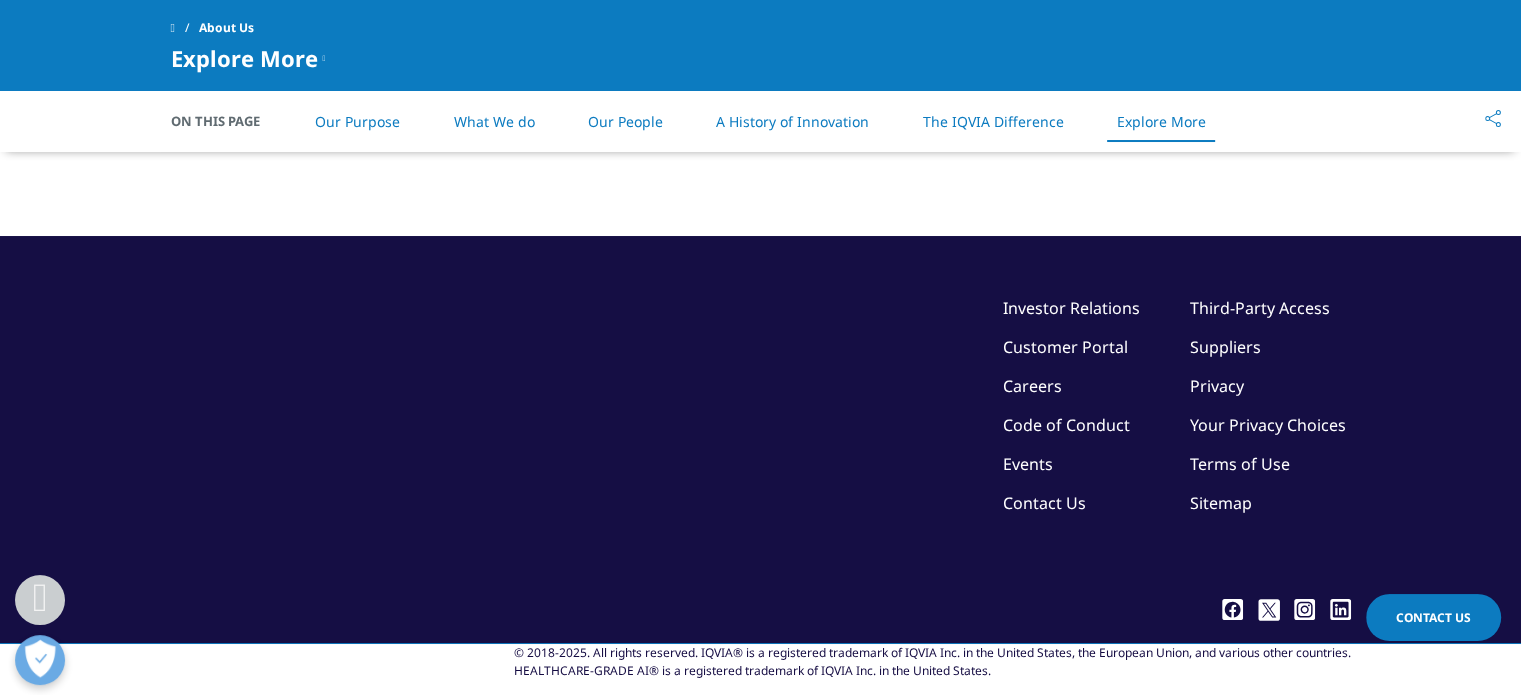 click on "Our Impact" at bounding box center (695, -315) 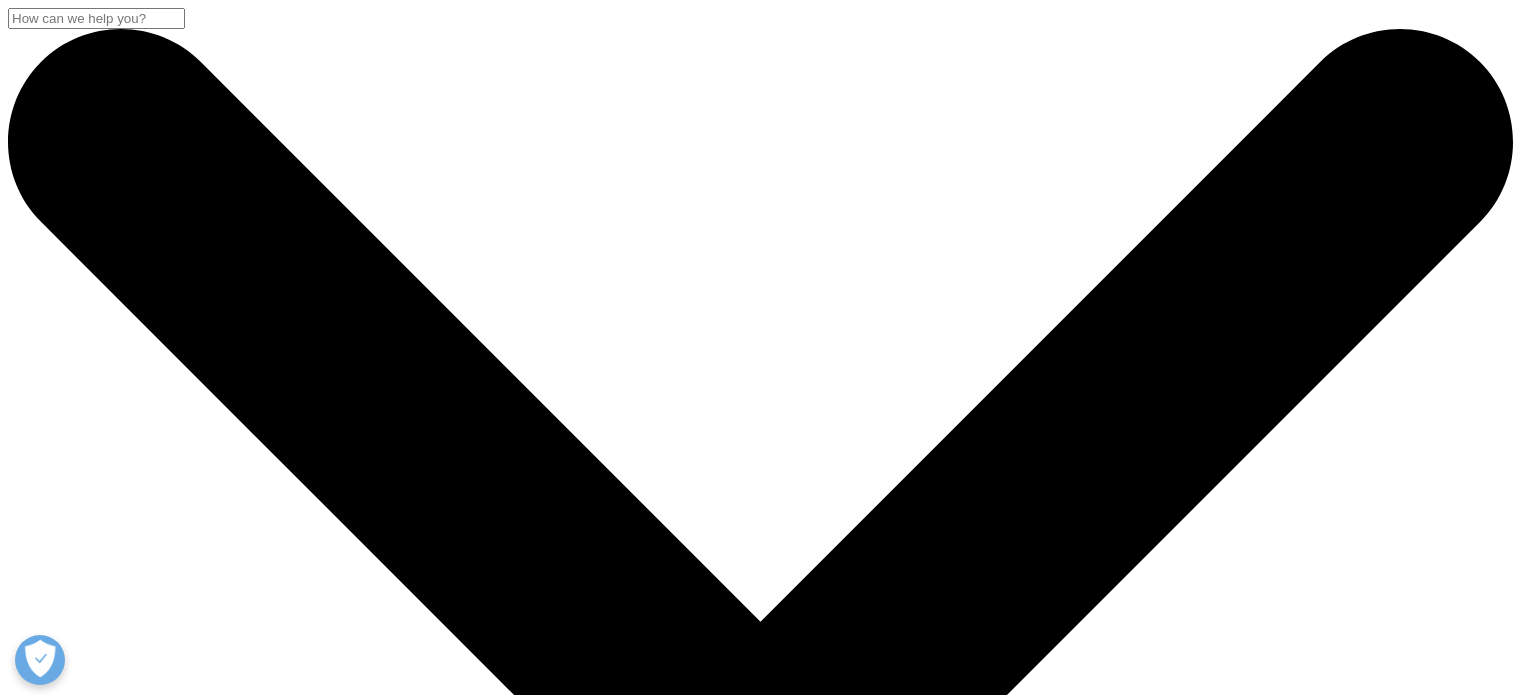 scroll, scrollTop: 0, scrollLeft: 0, axis: both 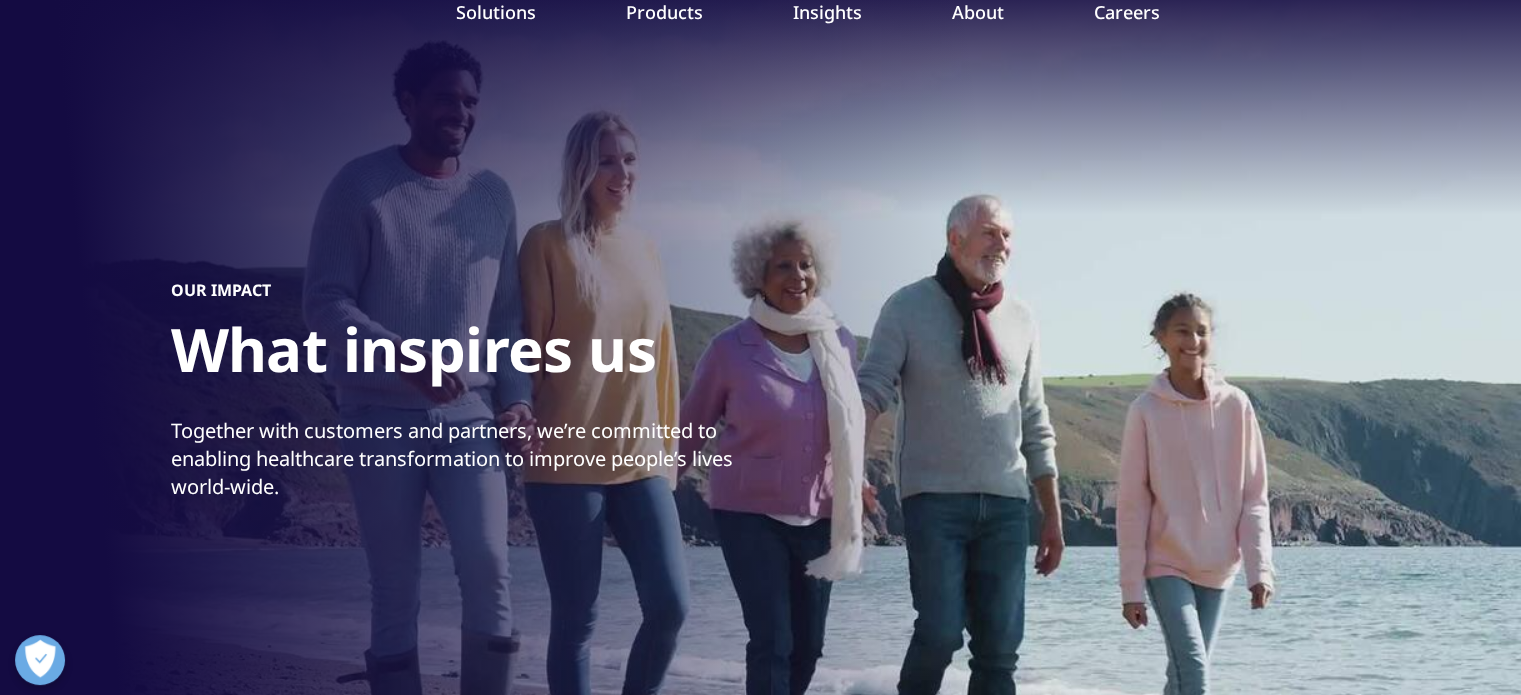 drag, startPoint x: 540, startPoint y: 434, endPoint x: 565, endPoint y: 483, distance: 55.00909 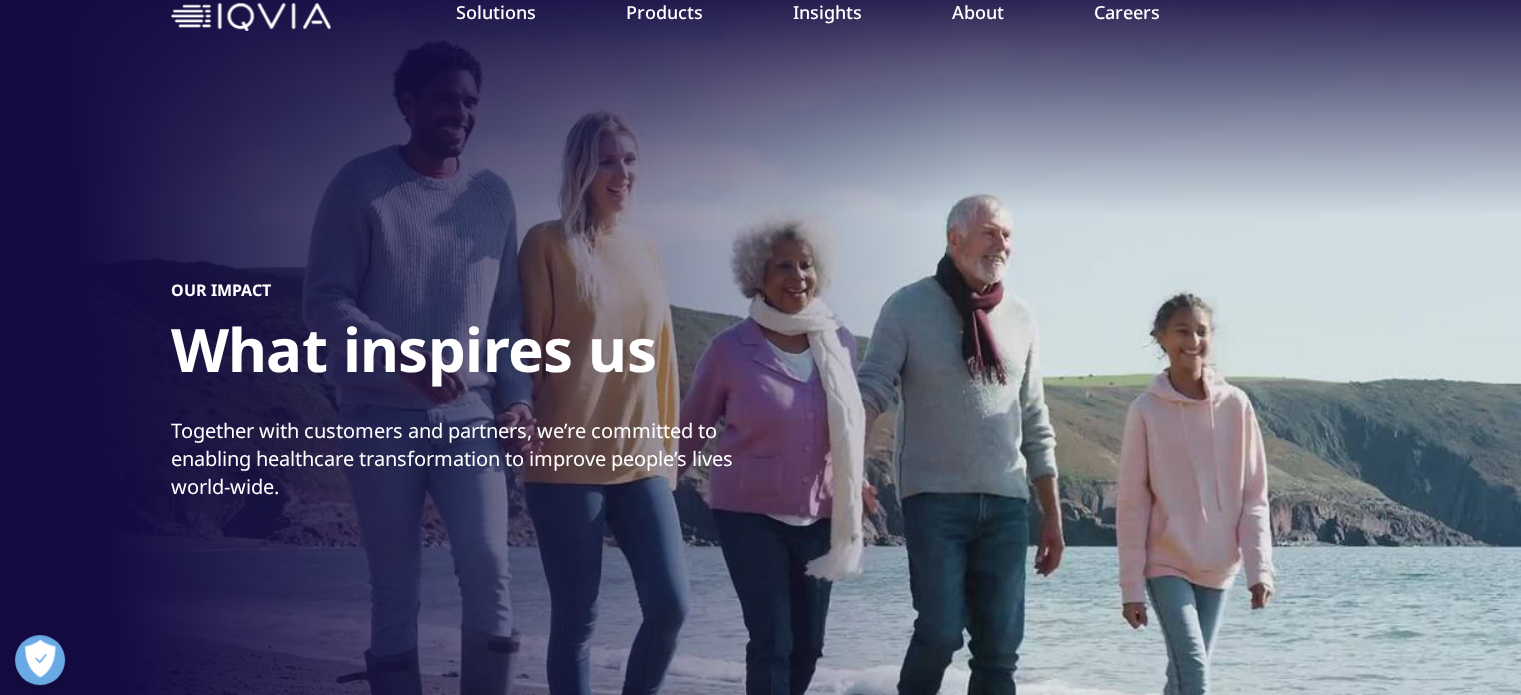 copy on "we’re committed to enabling healthcare transformation to improve people’s lives world‑wide." 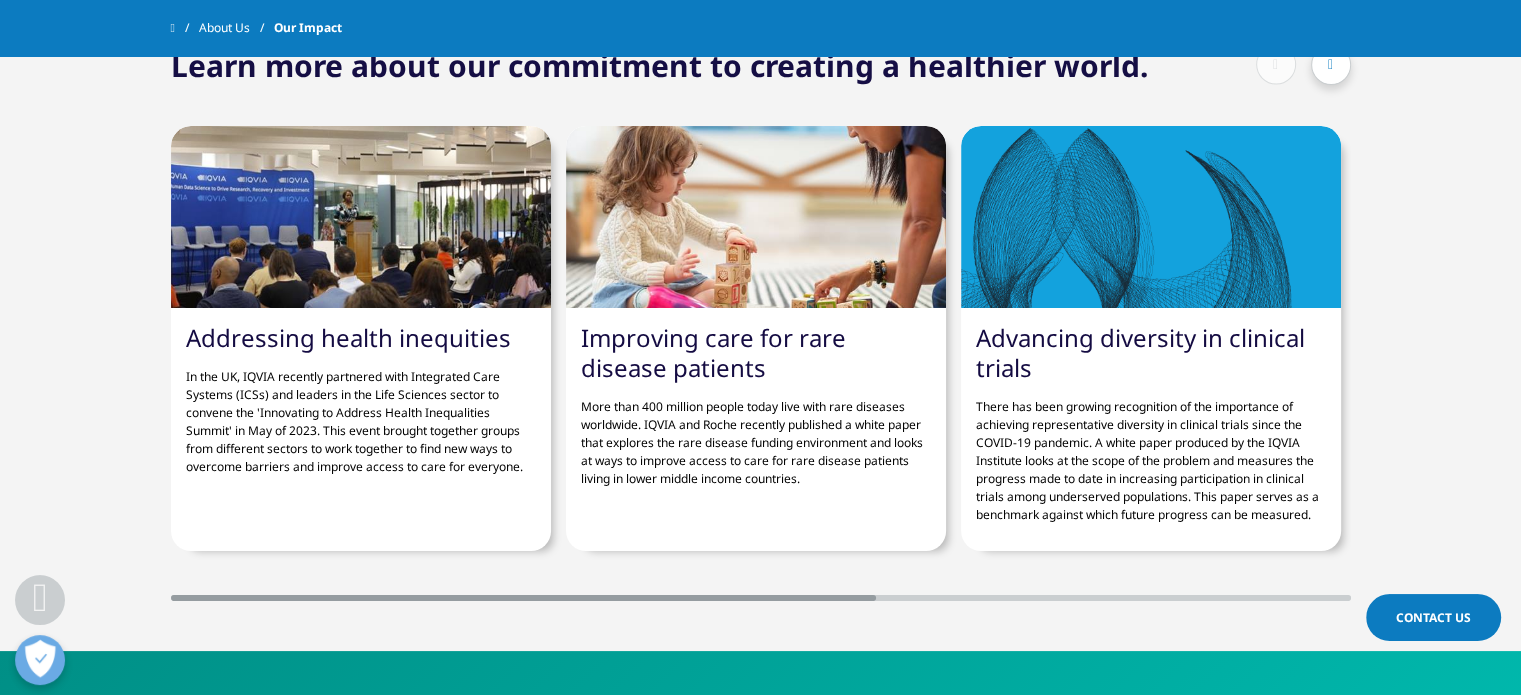 scroll, scrollTop: 3900, scrollLeft: 0, axis: vertical 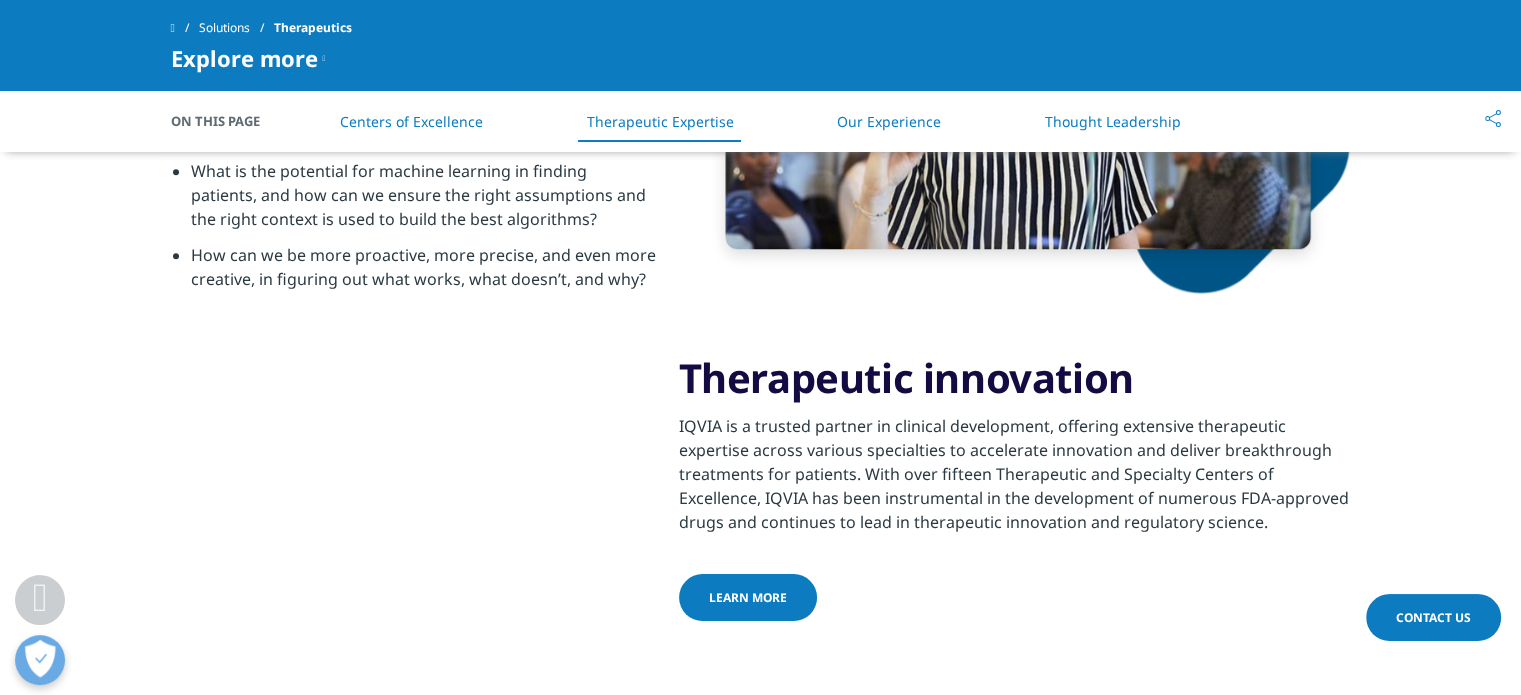 click on "LEARN MORE" at bounding box center [748, 597] 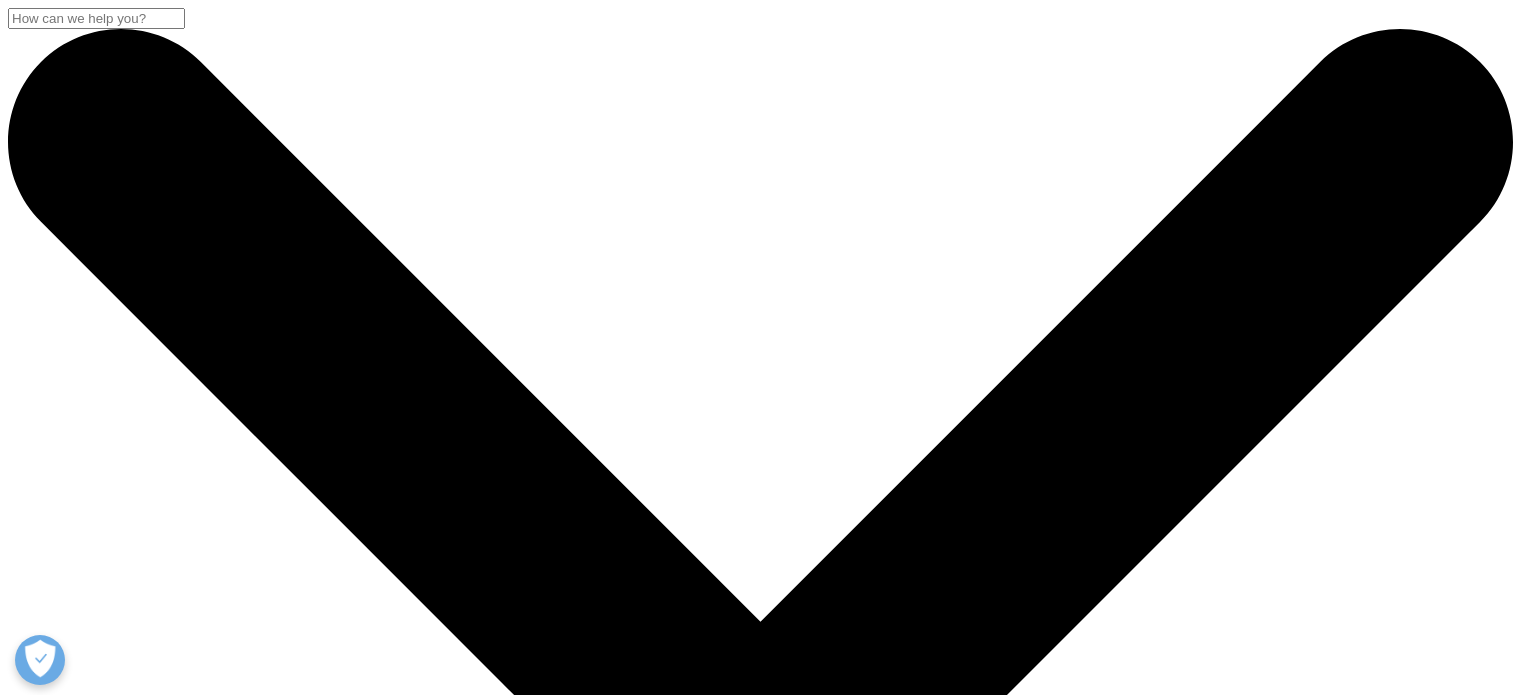 scroll, scrollTop: 0, scrollLeft: 0, axis: both 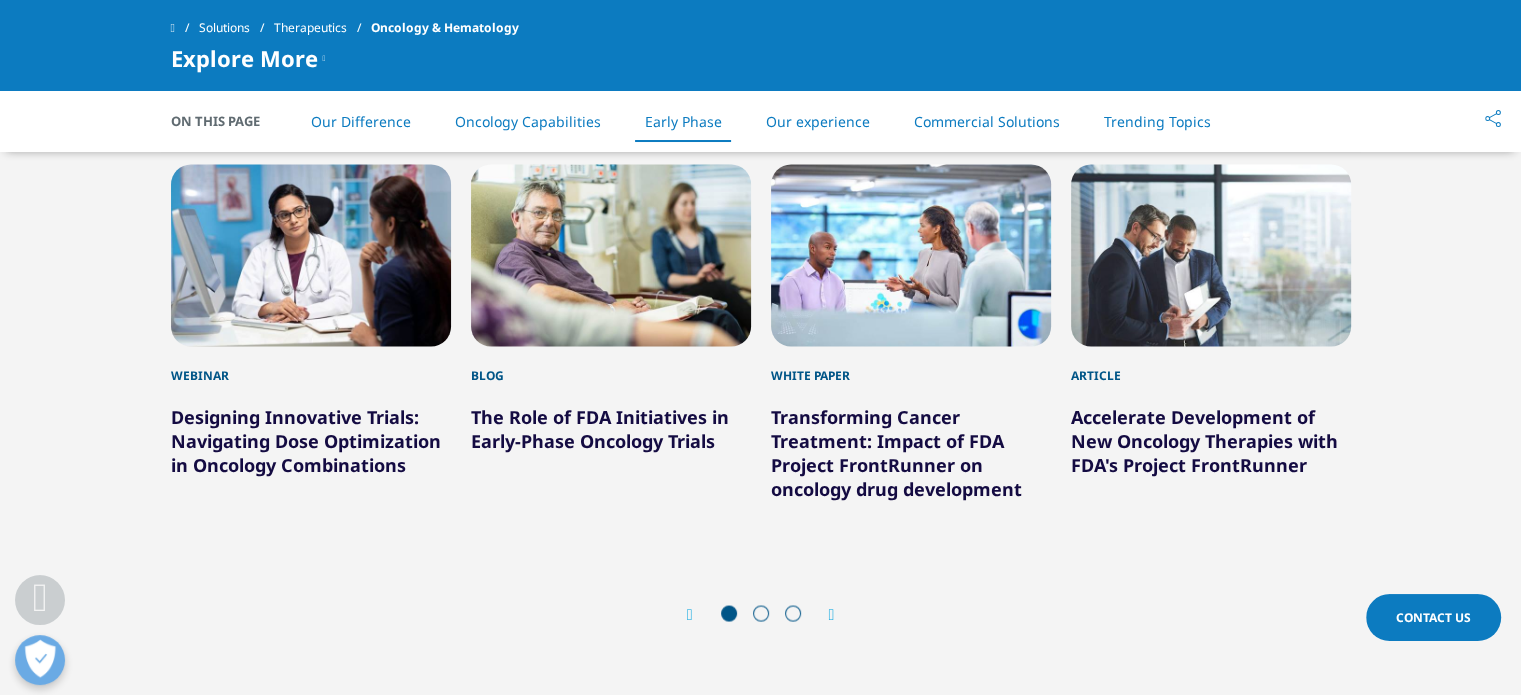 click at bounding box center (832, 615) 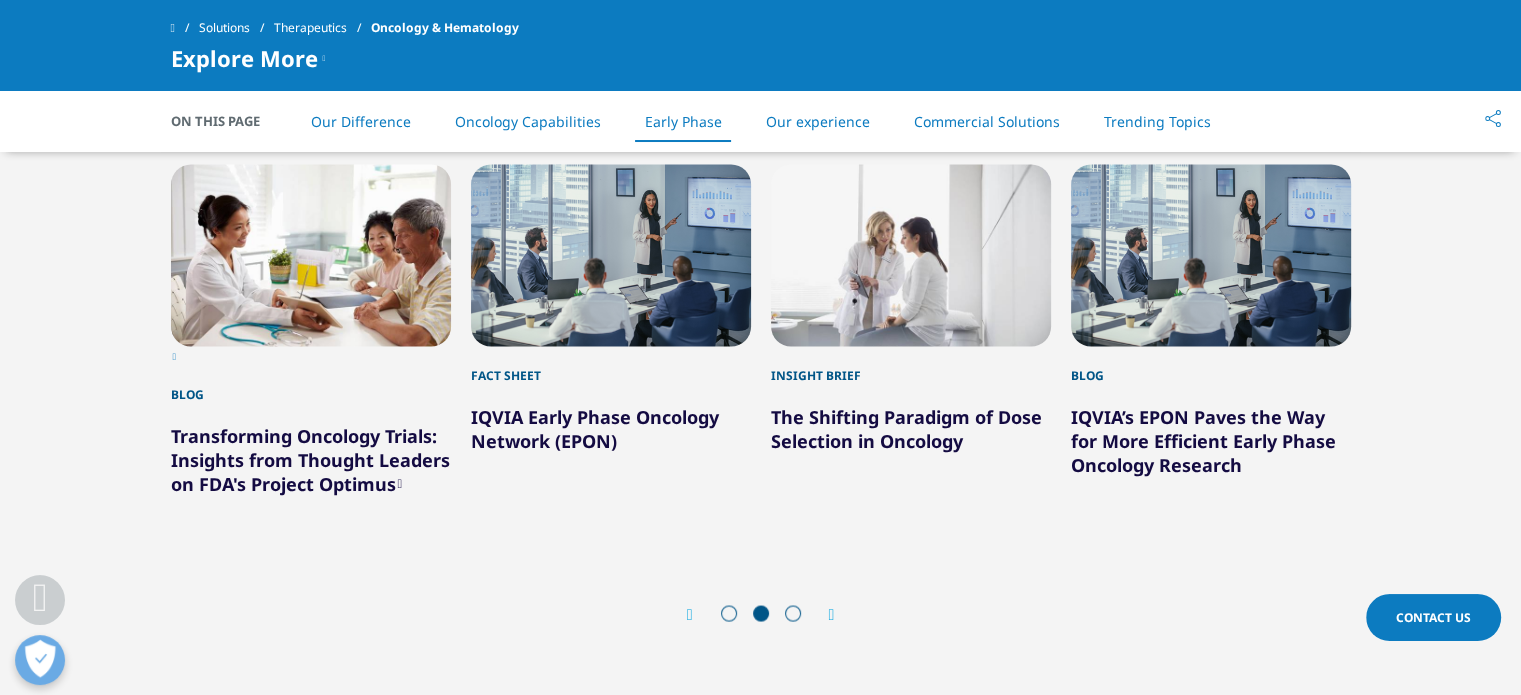 click at bounding box center (832, 615) 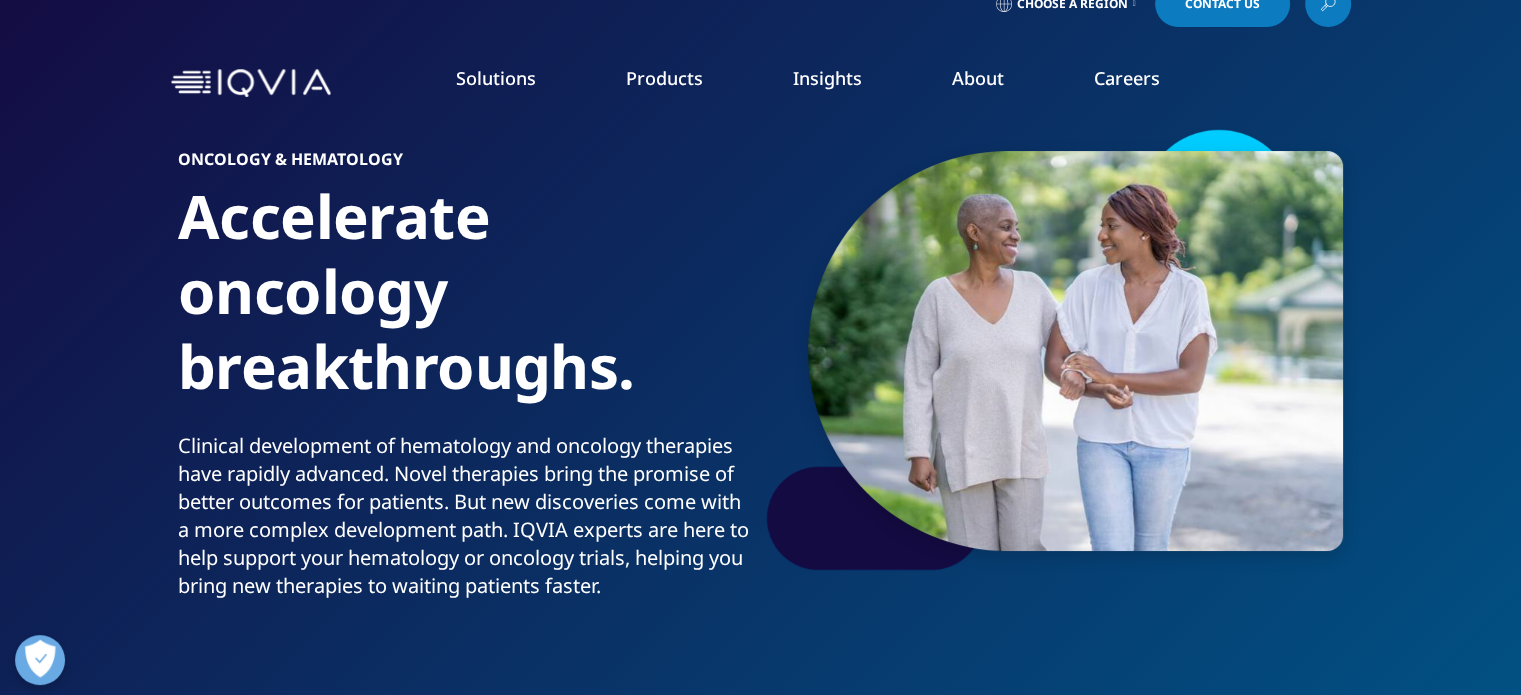 scroll, scrollTop: 0, scrollLeft: 0, axis: both 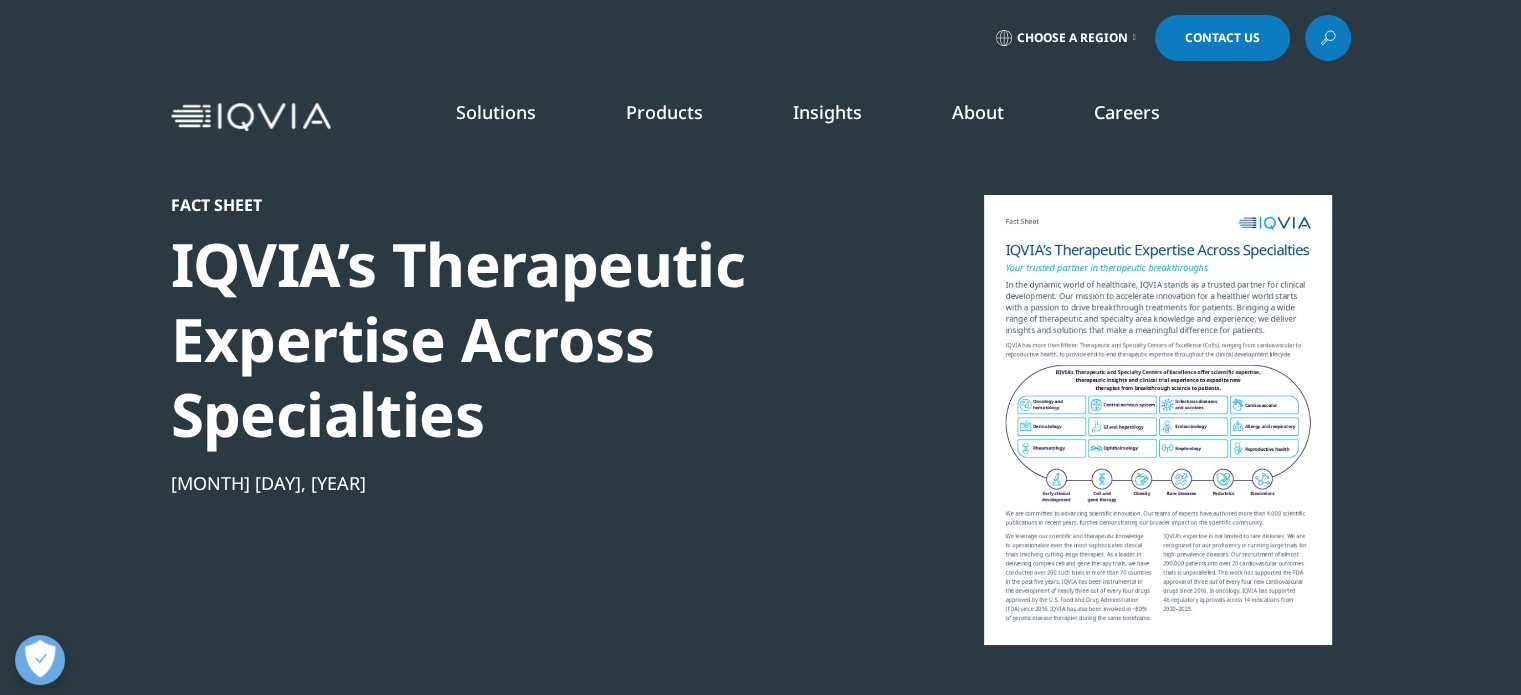 click at bounding box center (1158, 420) 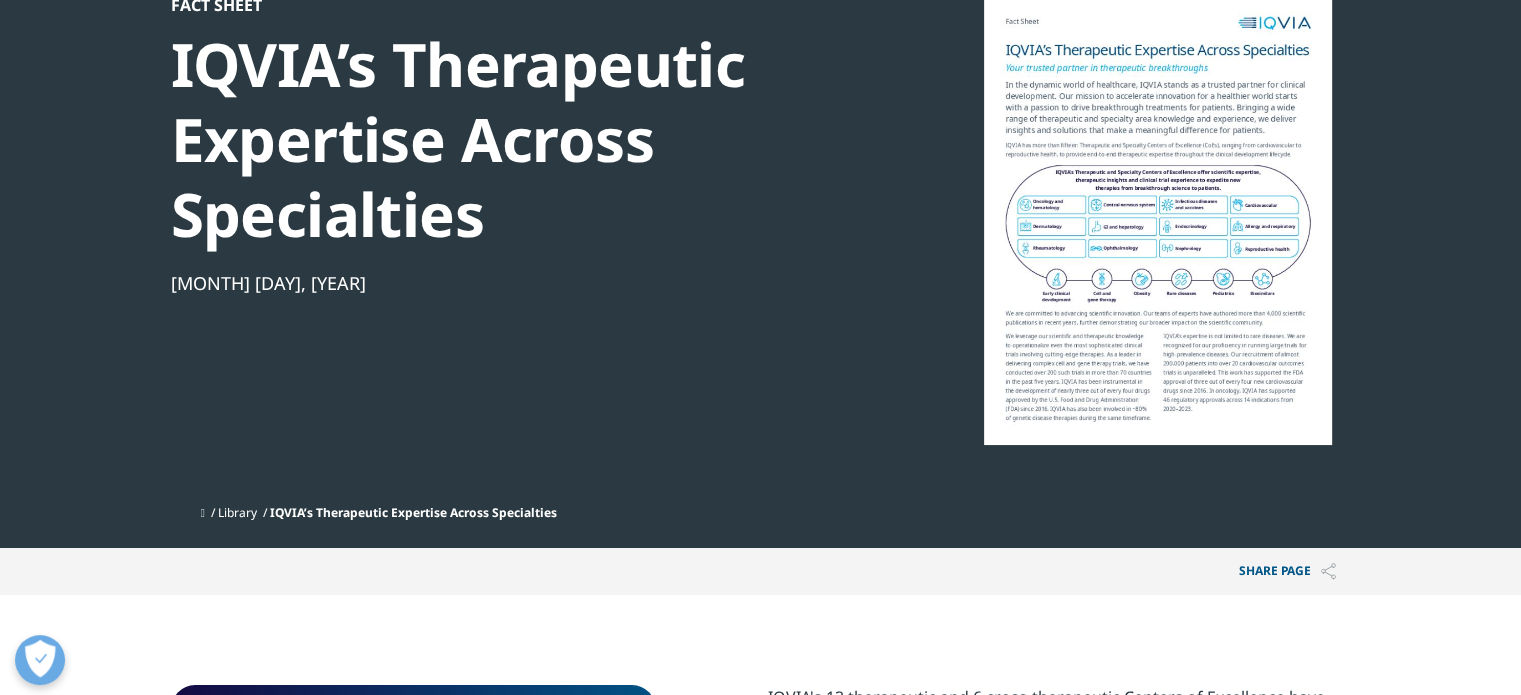 scroll, scrollTop: 100, scrollLeft: 0, axis: vertical 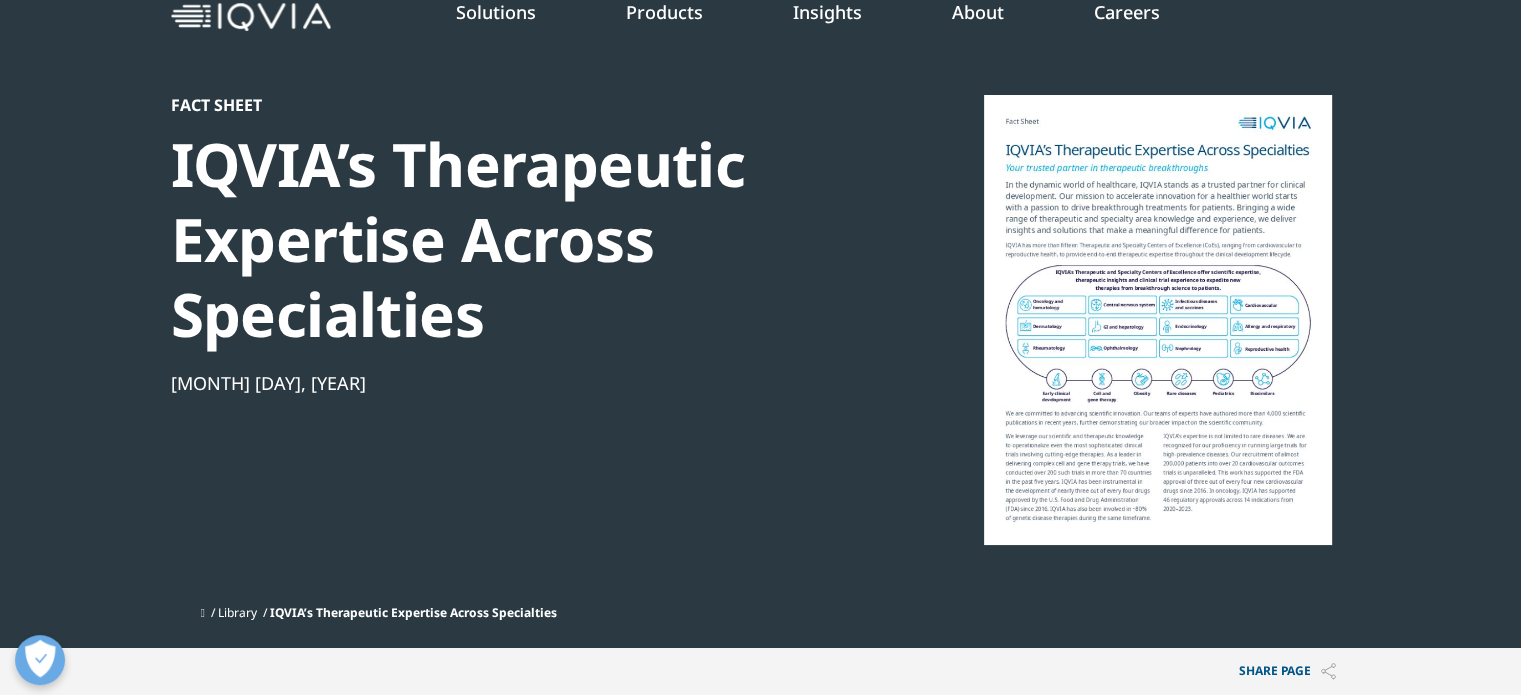 click at bounding box center (1158, 320) 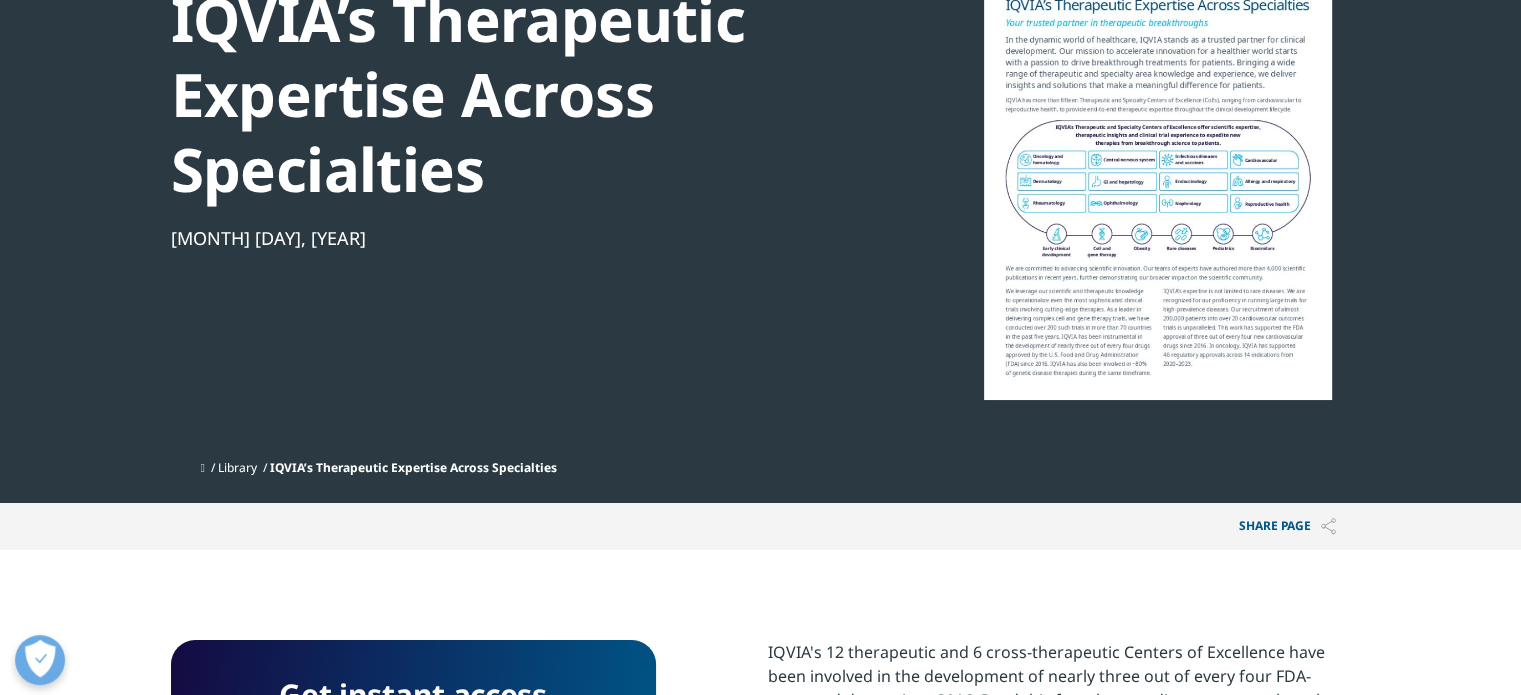 scroll, scrollTop: 200, scrollLeft: 0, axis: vertical 